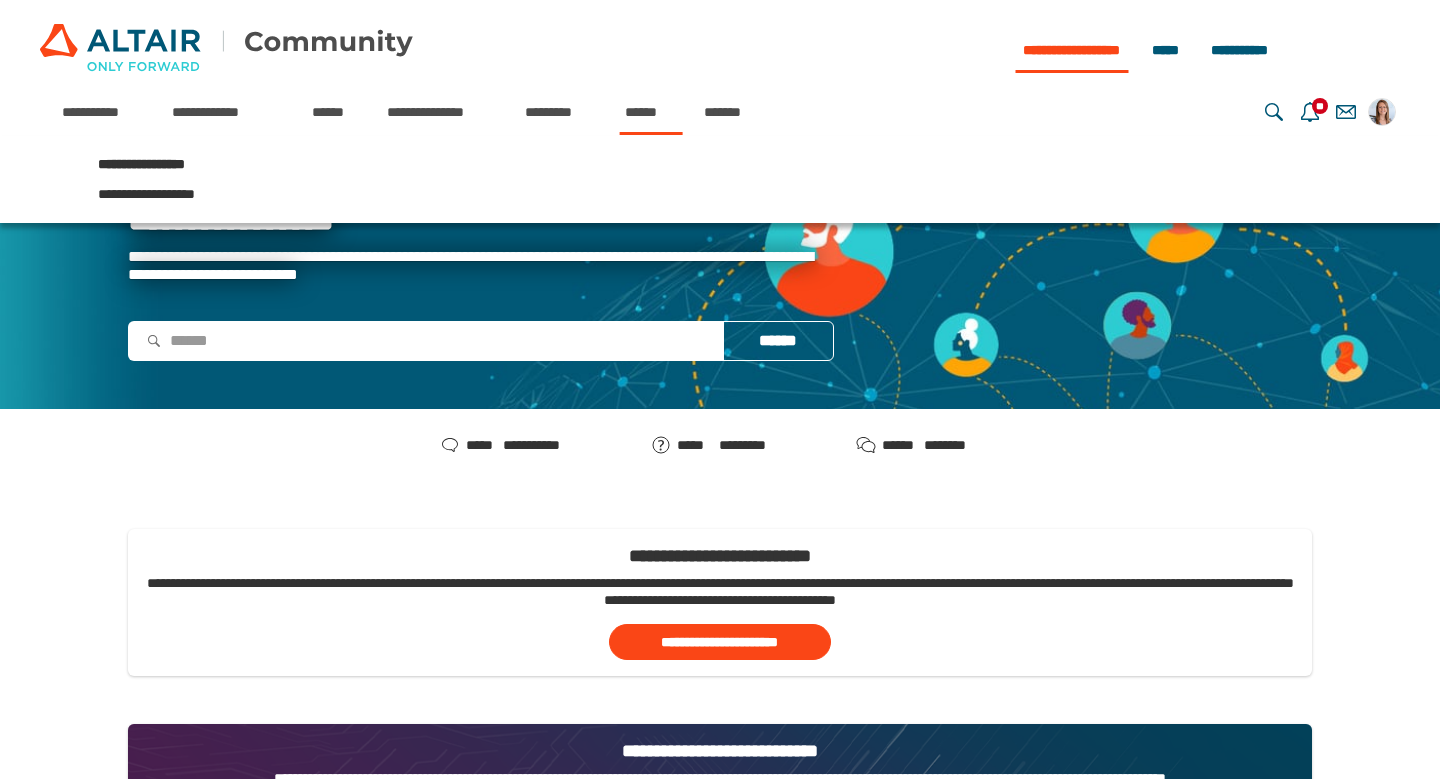 scroll, scrollTop: 0, scrollLeft: 0, axis: both 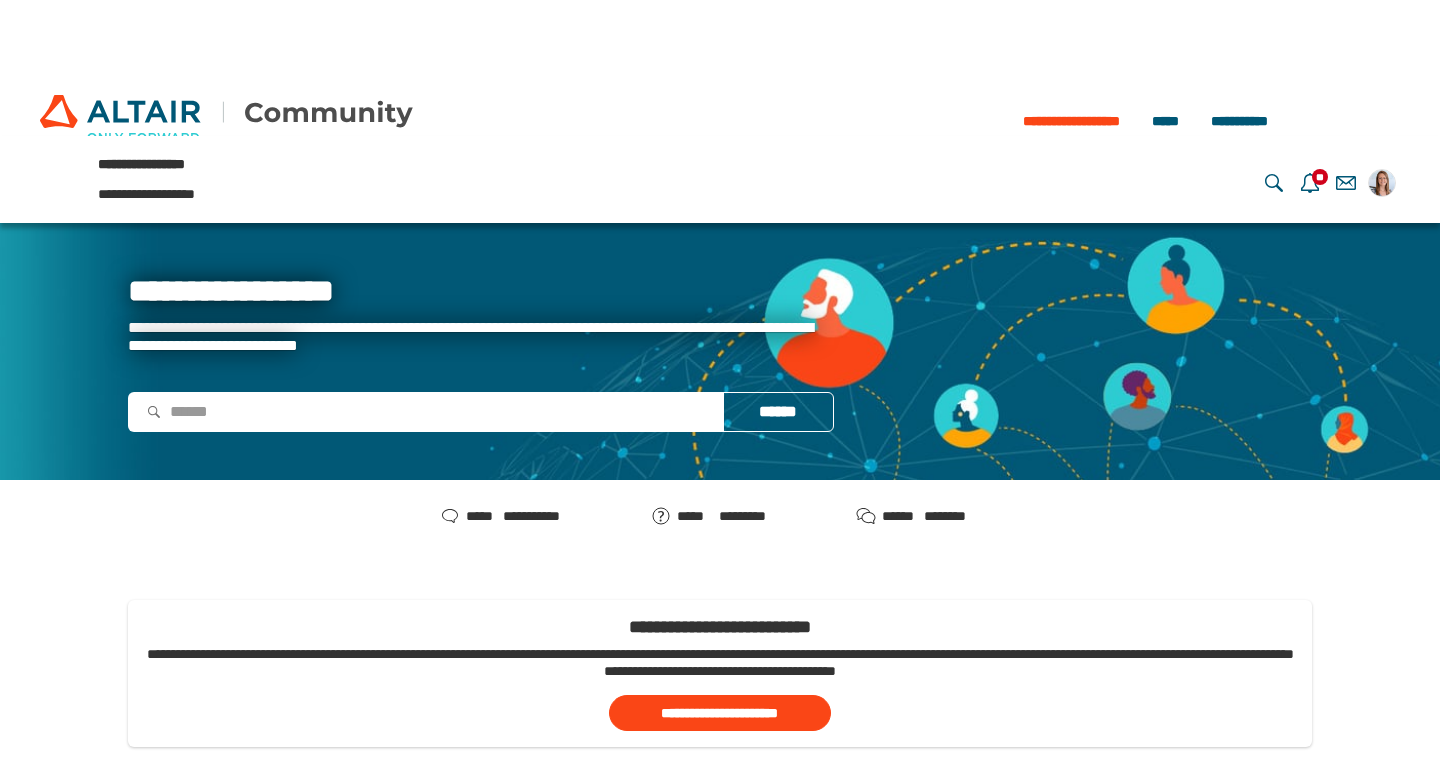 click on "**********" at bounding box center [177, 165] 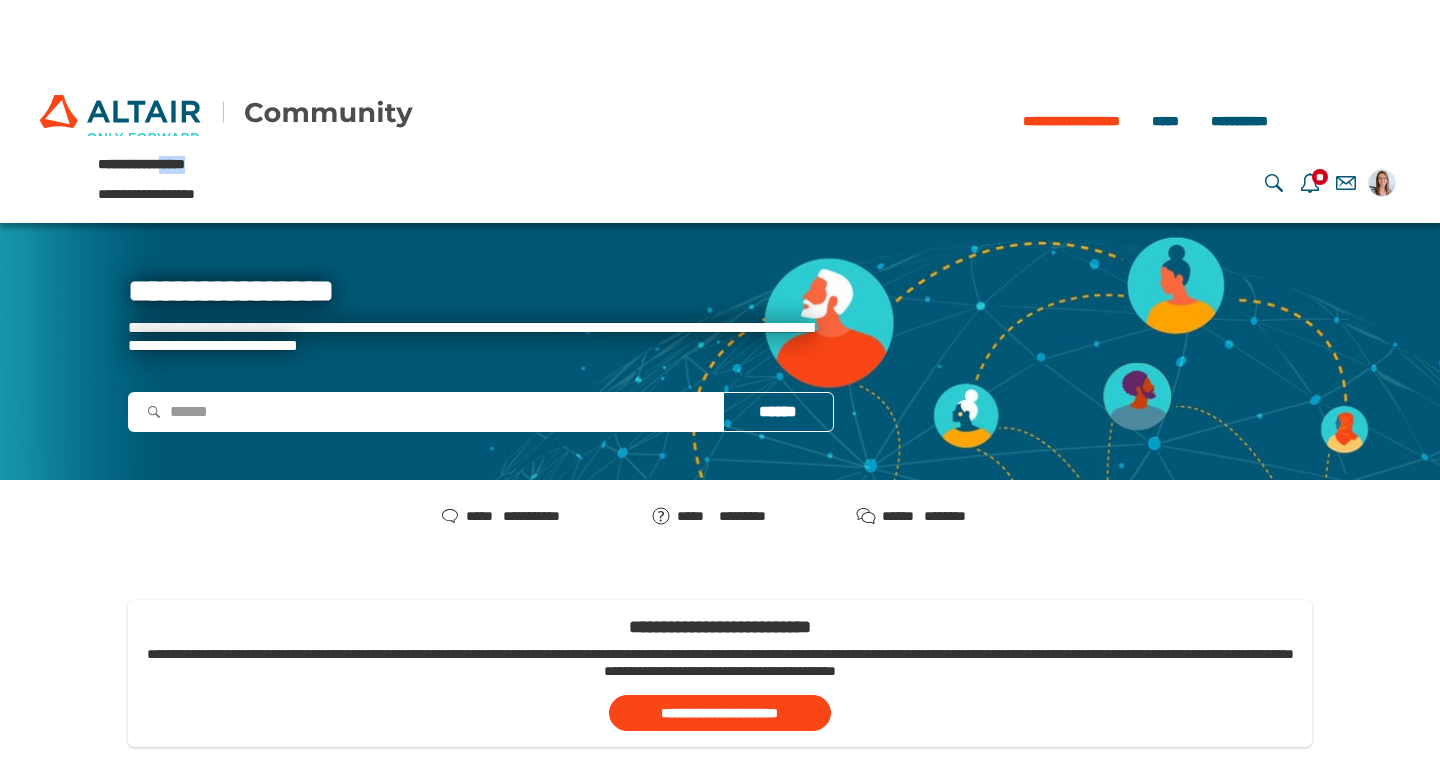 click on "**********" at bounding box center (177, 165) 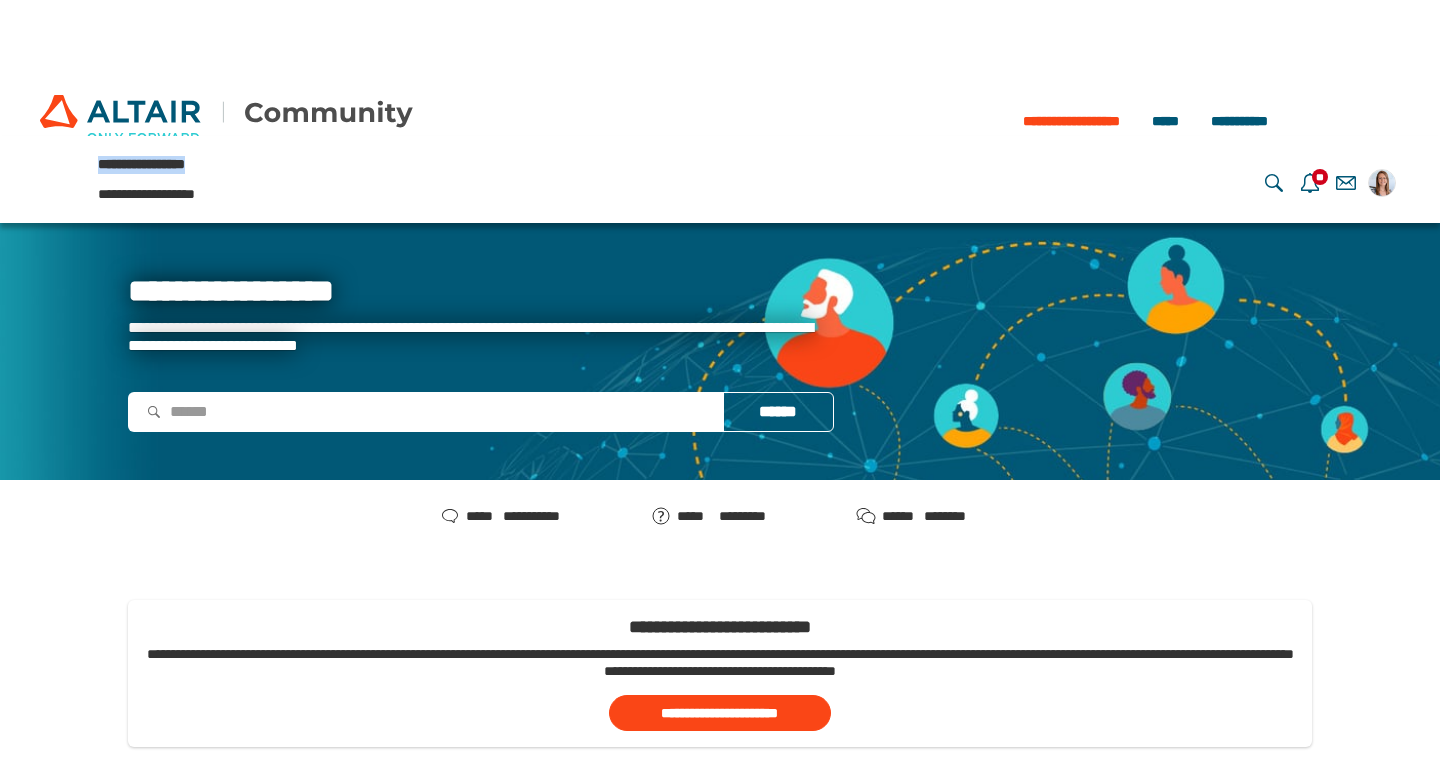 click on "**********" at bounding box center [177, 165] 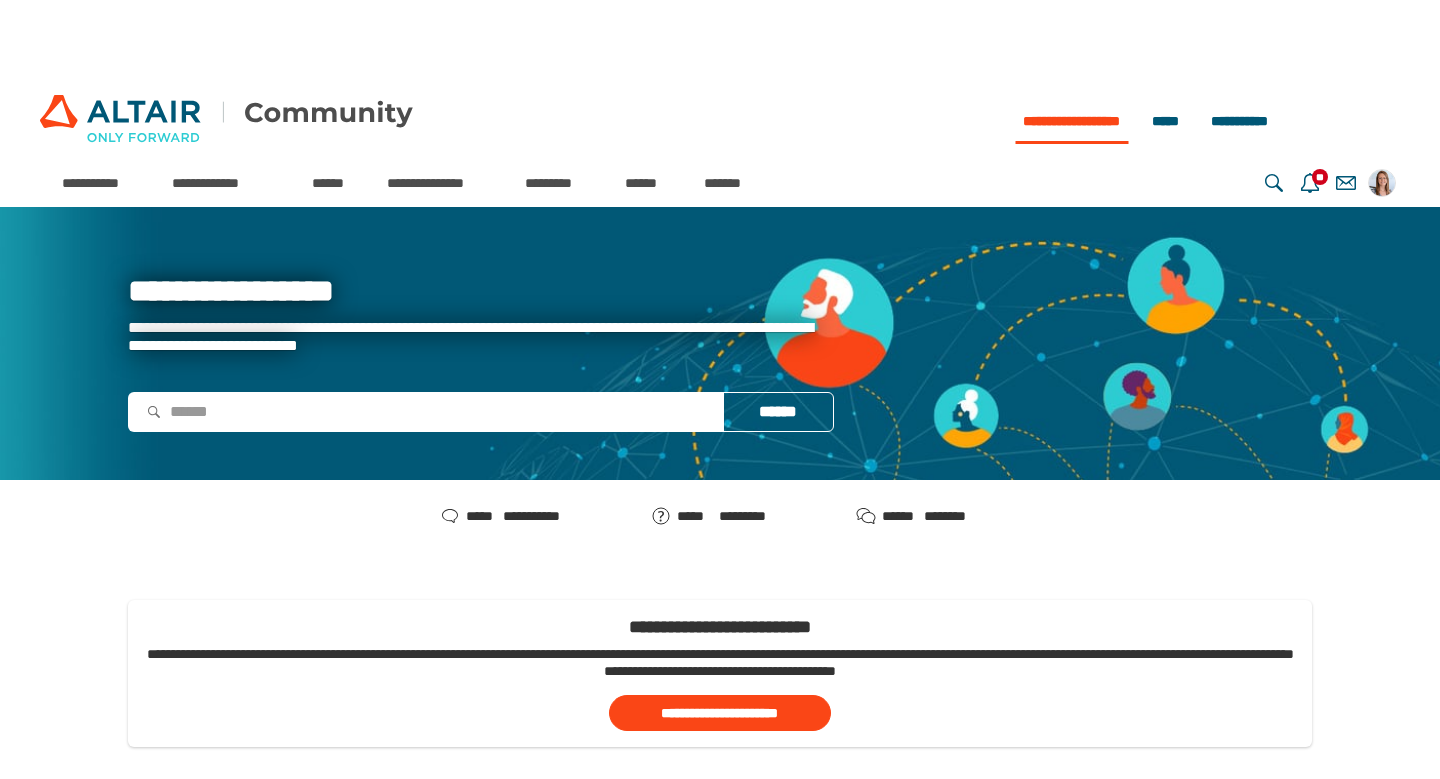 scroll, scrollTop: 0, scrollLeft: 0, axis: both 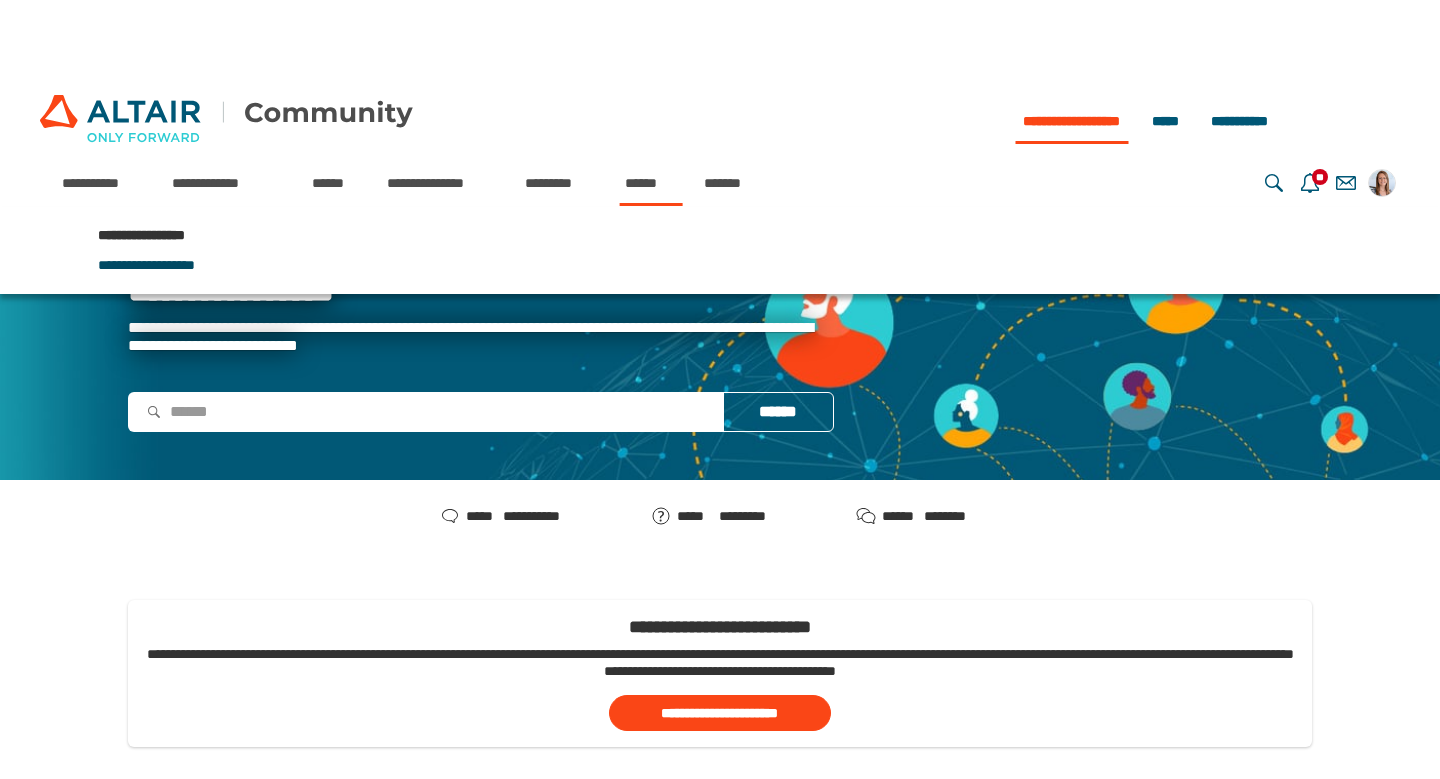 click on "**********" at bounding box center (146, 265) 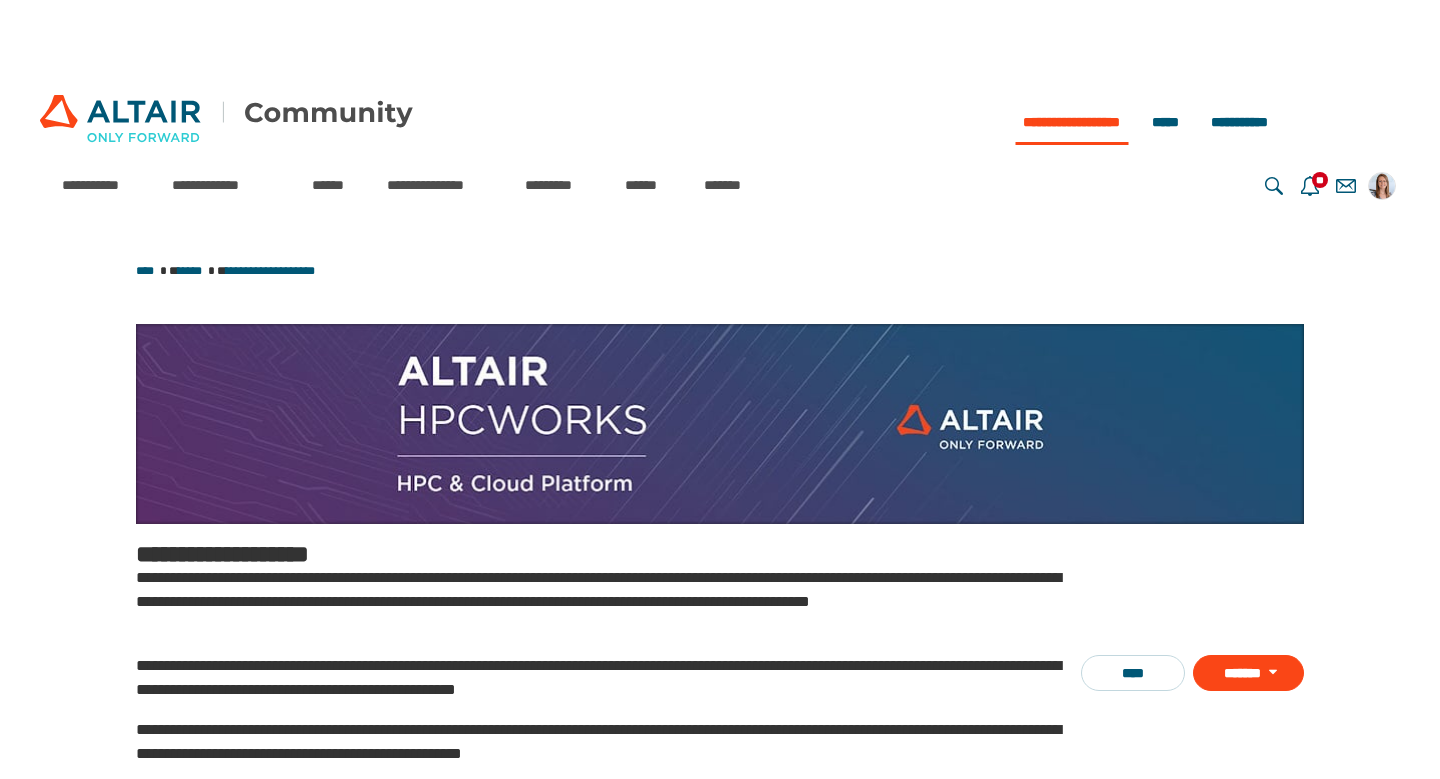 scroll, scrollTop: 0, scrollLeft: 0, axis: both 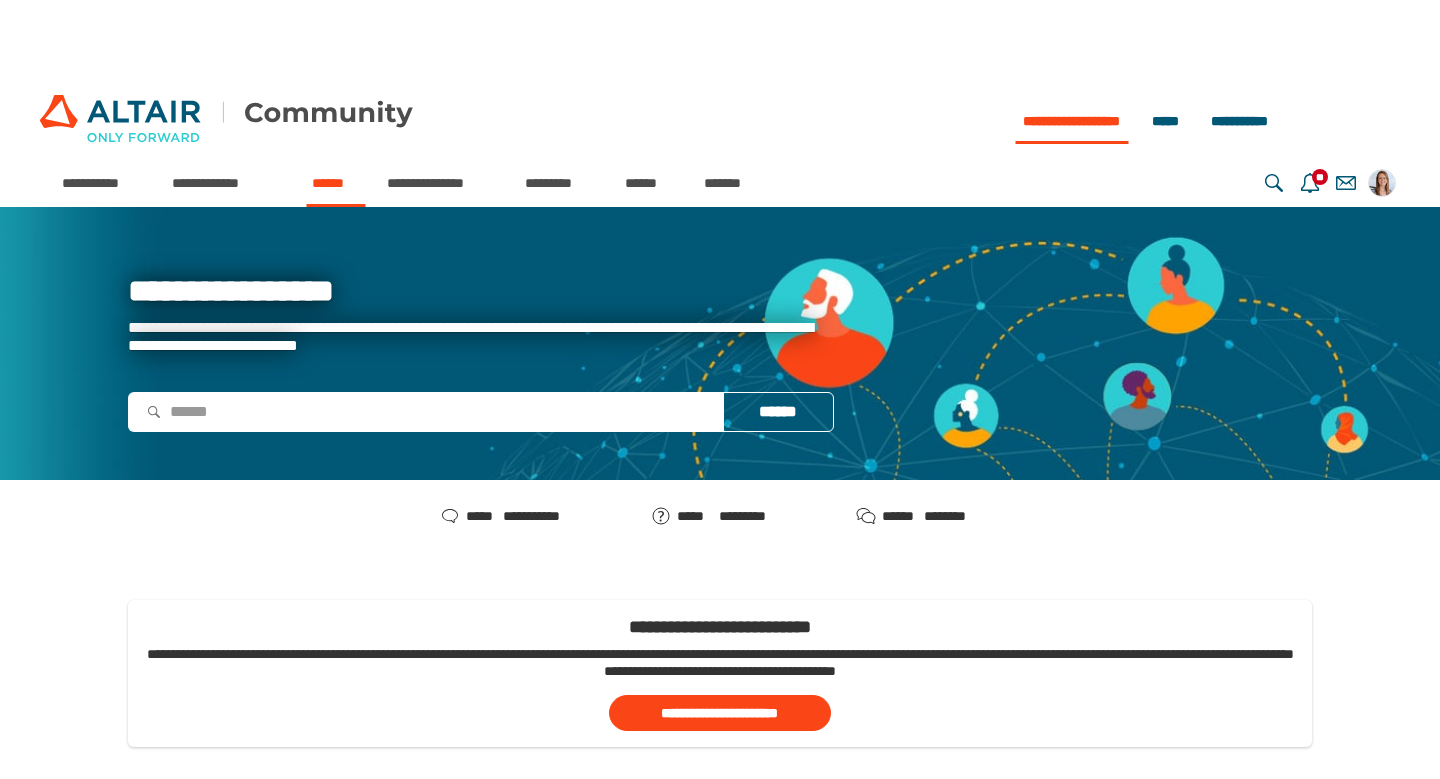 click on "******" at bounding box center [335, 183] 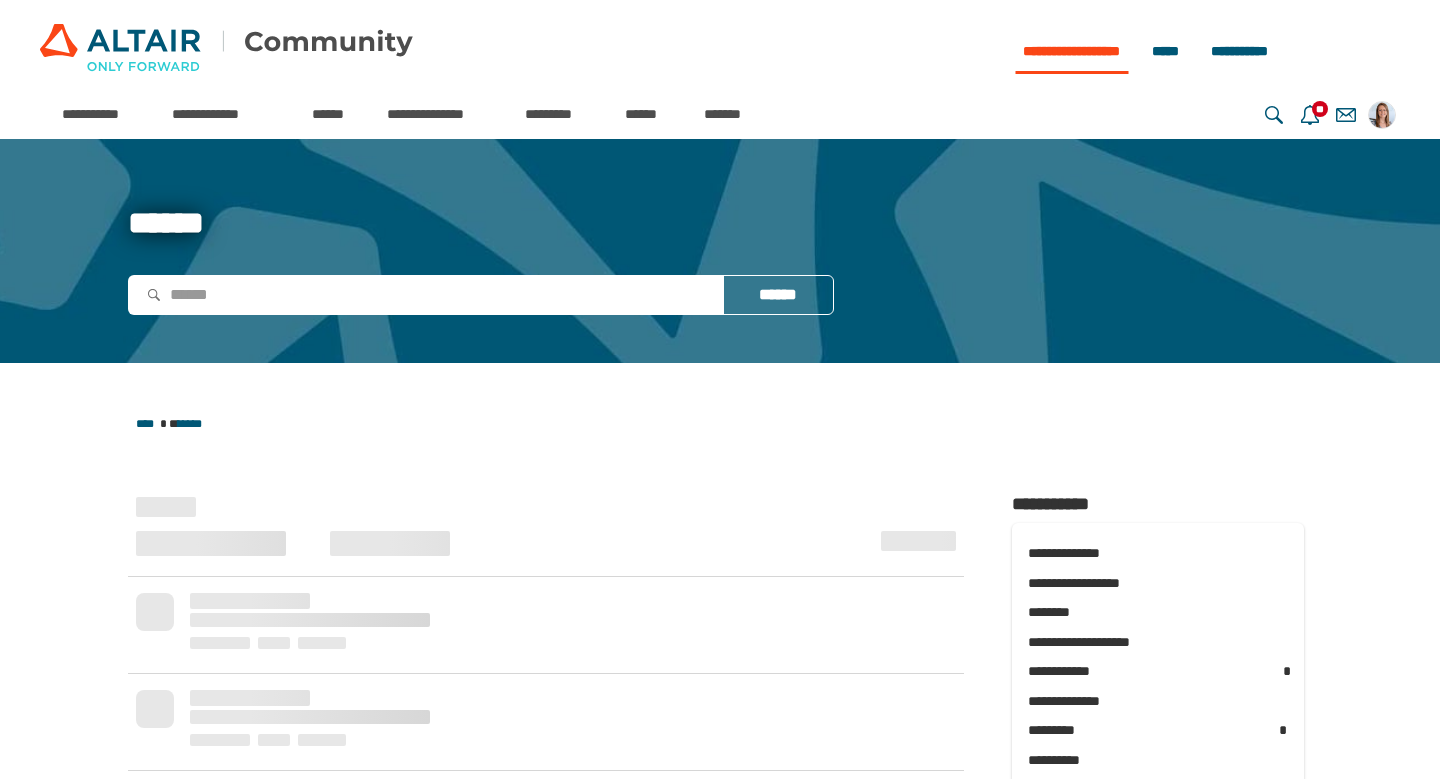 scroll, scrollTop: 0, scrollLeft: 0, axis: both 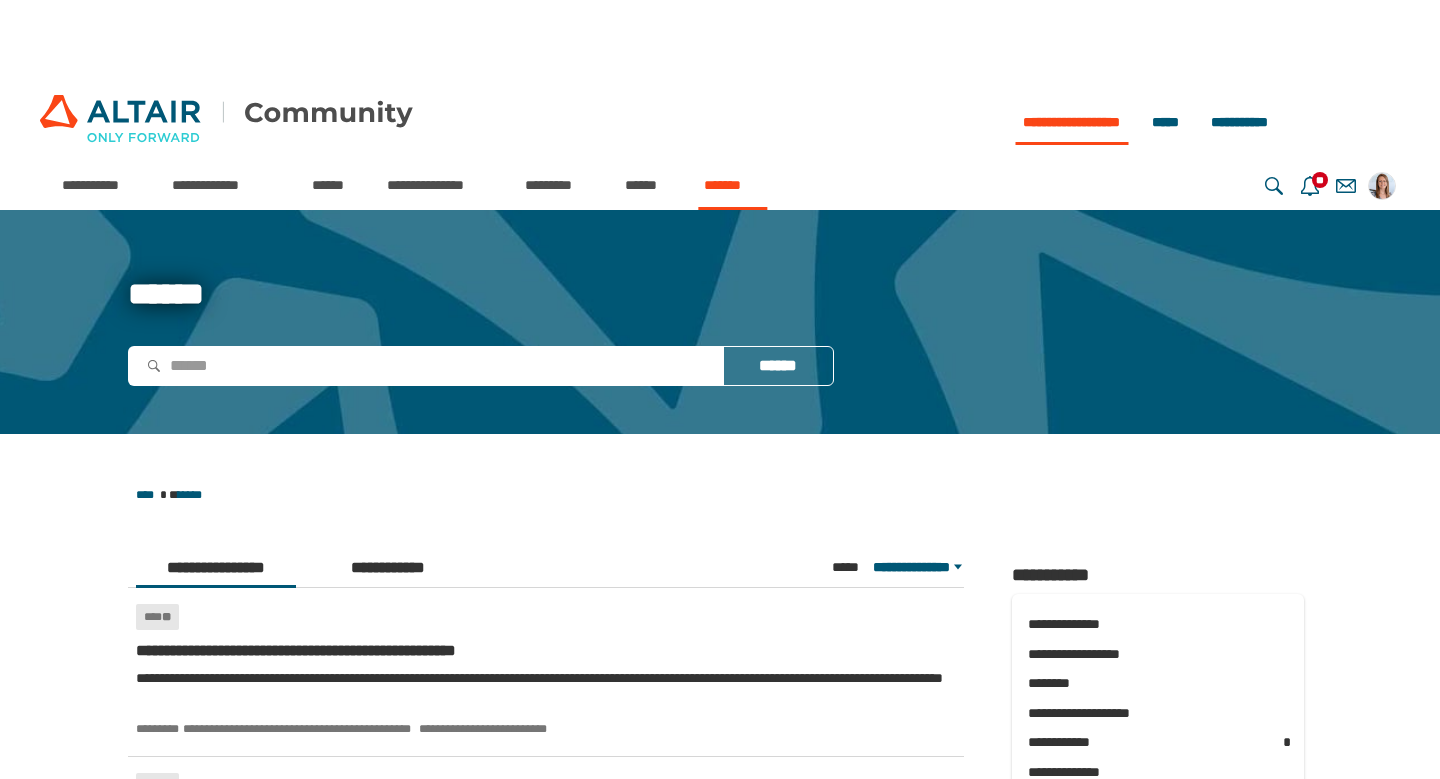 click on "*******" at bounding box center [732, 185] 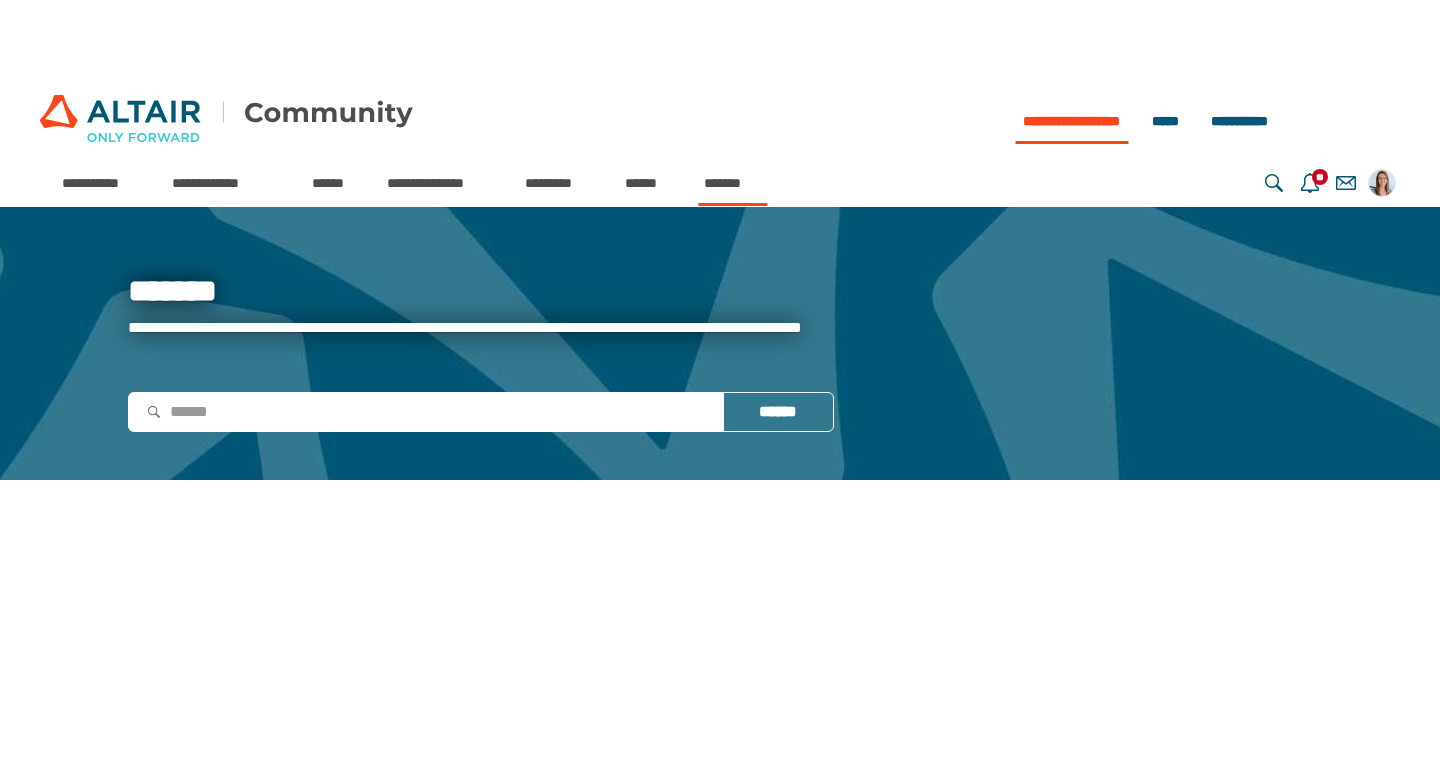 scroll, scrollTop: 0, scrollLeft: 0, axis: both 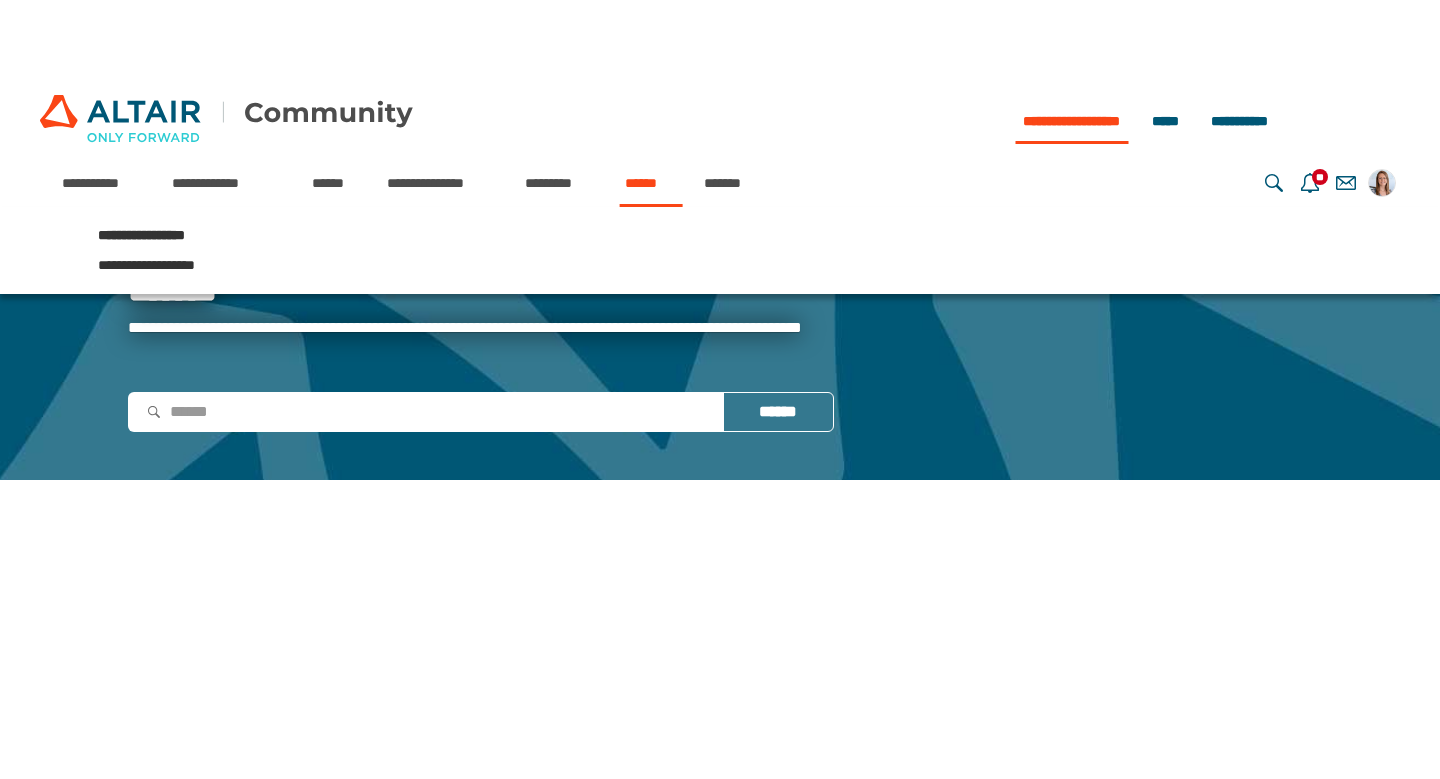 click on "******" at bounding box center (650, 183) 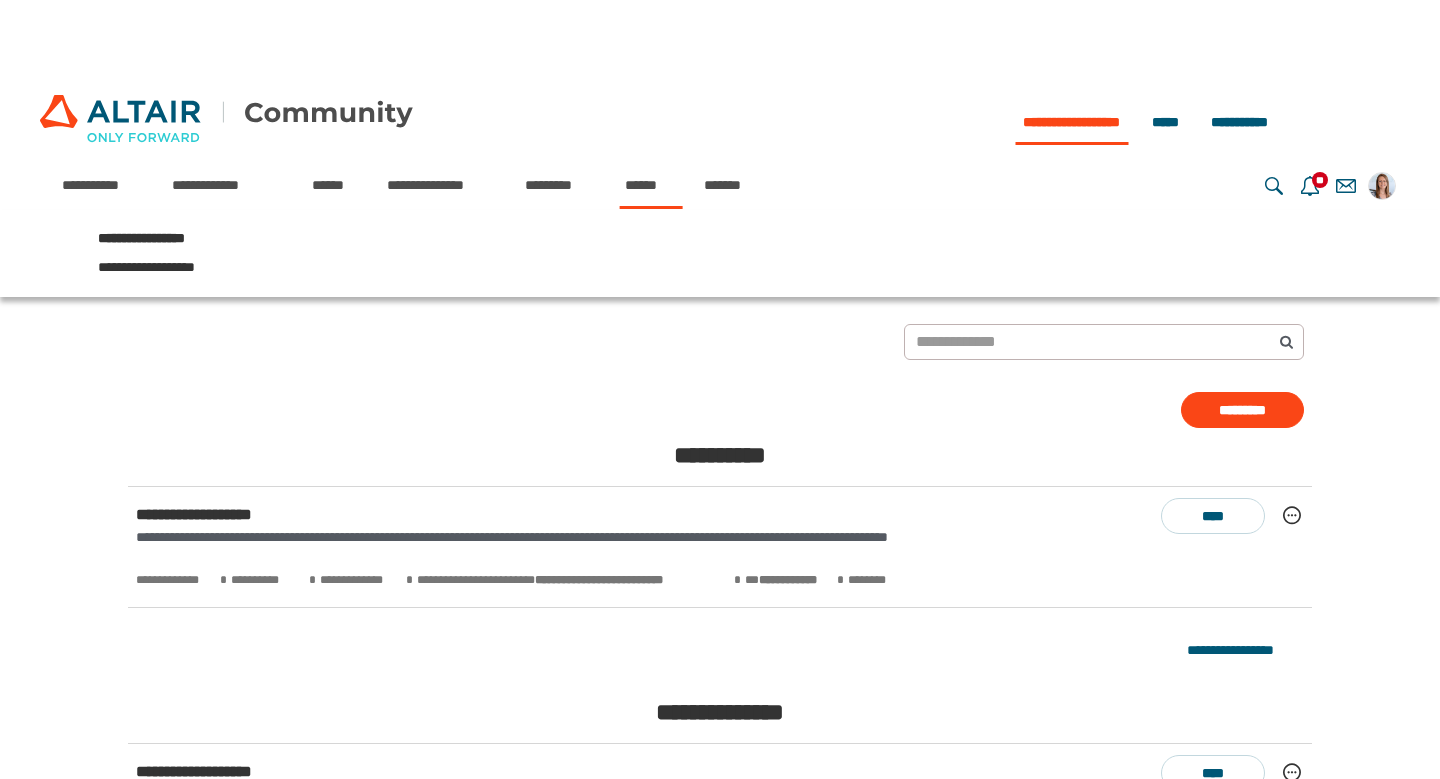 scroll, scrollTop: 0, scrollLeft: 0, axis: both 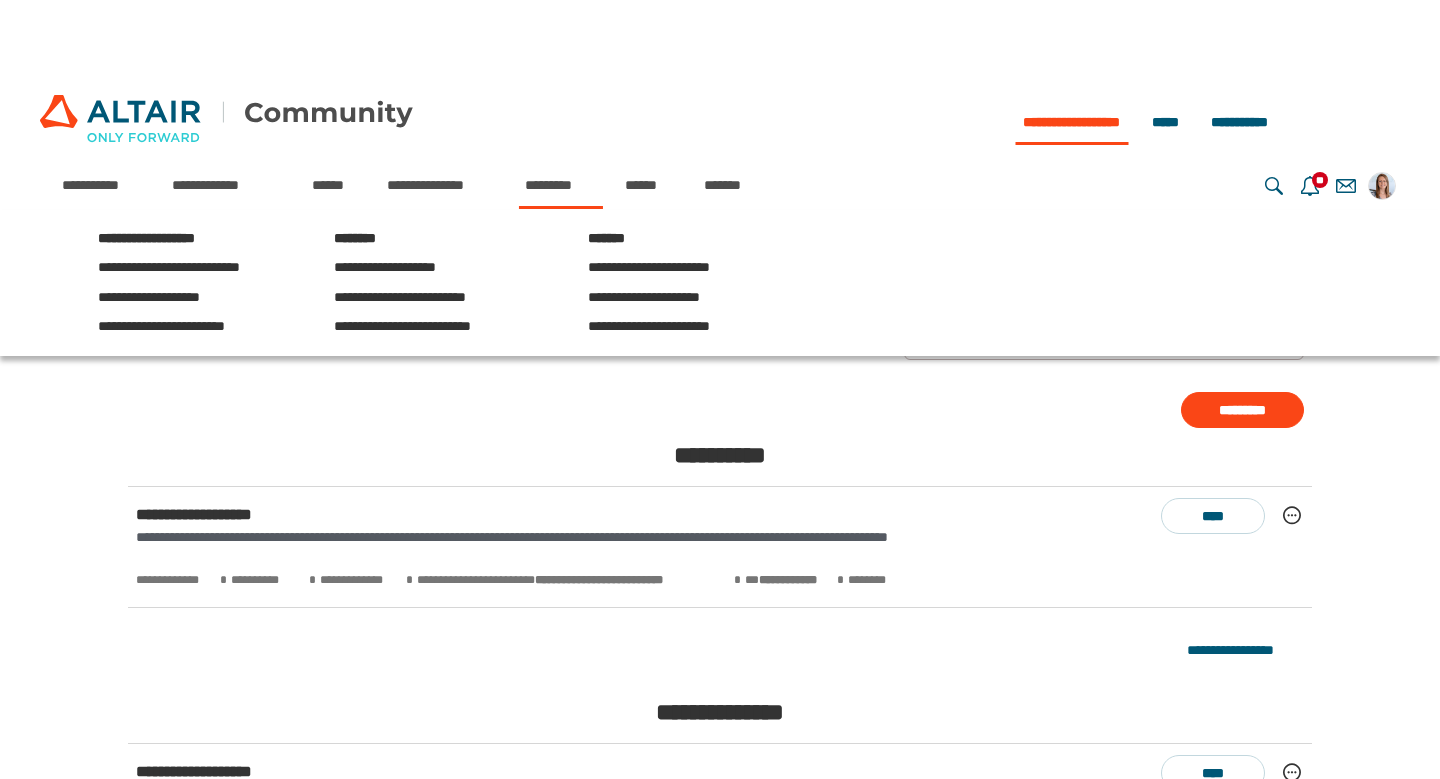 click on "*********" at bounding box center (561, 186) 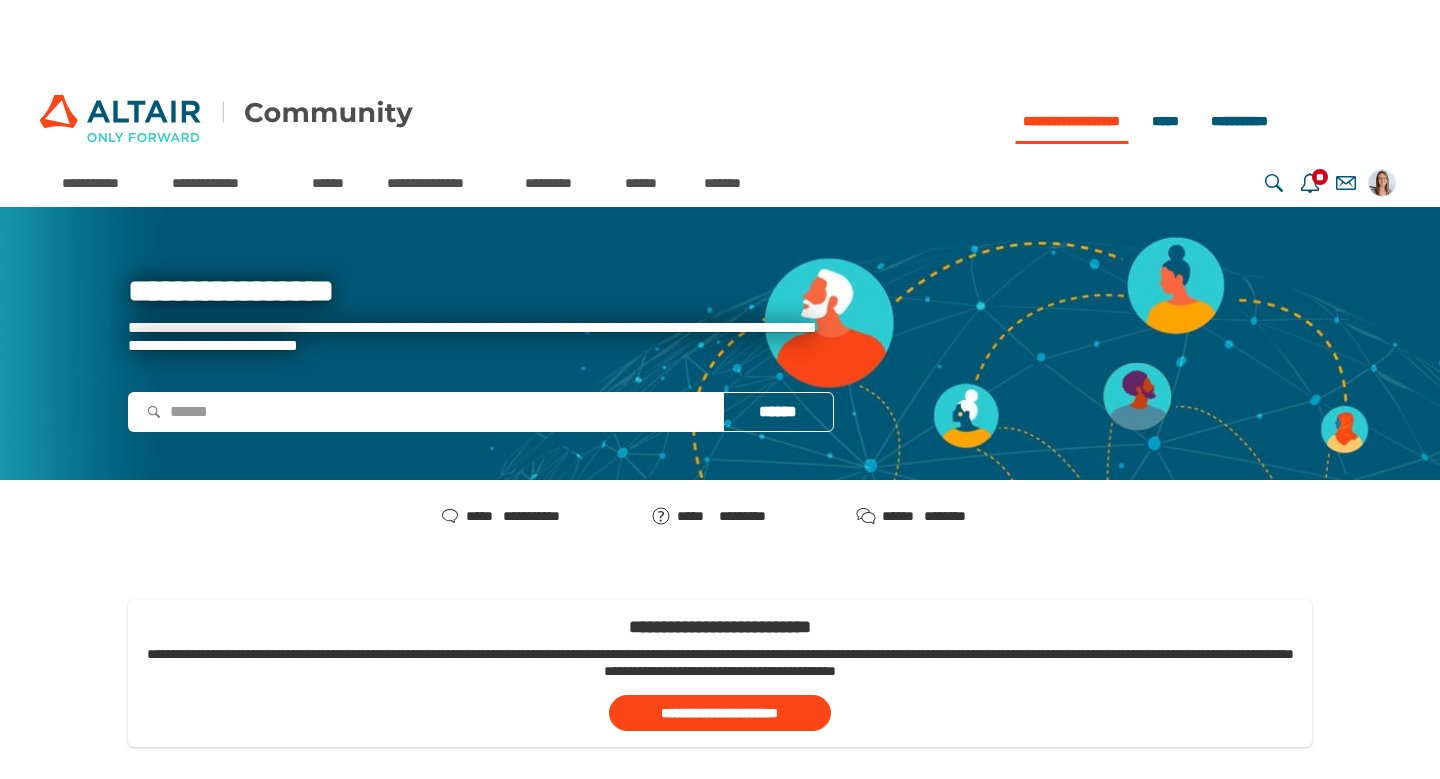 scroll, scrollTop: 0, scrollLeft: 0, axis: both 